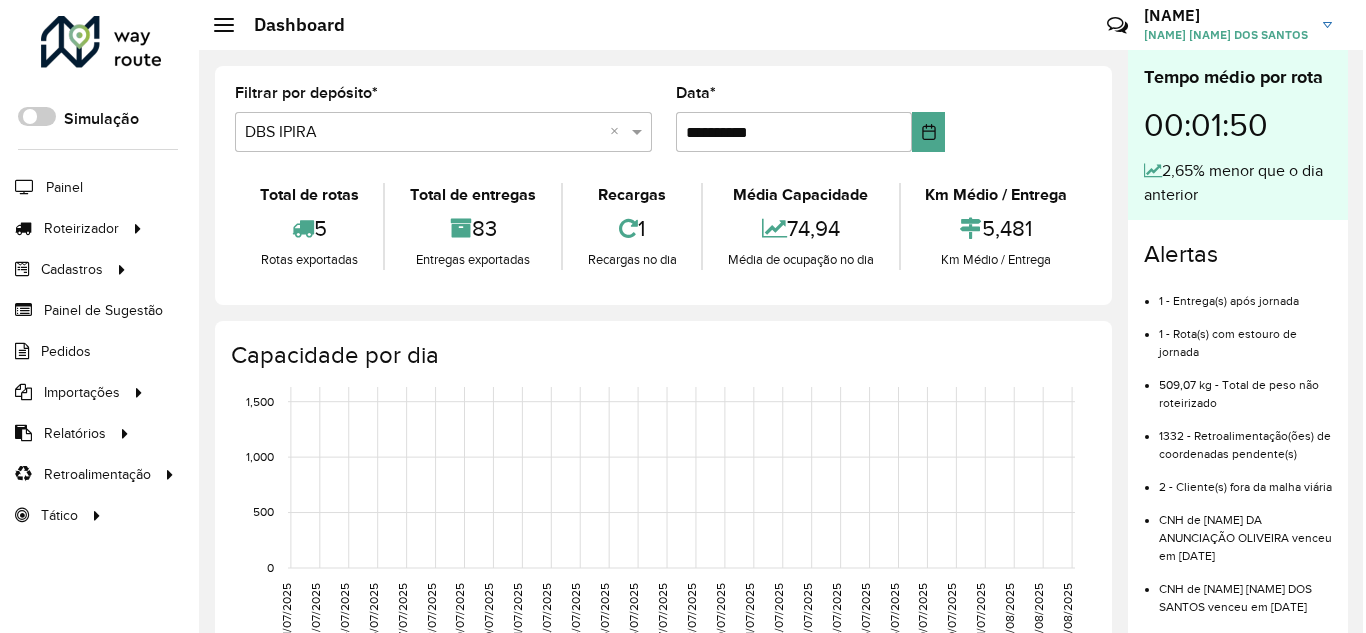 scroll, scrollTop: 0, scrollLeft: 0, axis: both 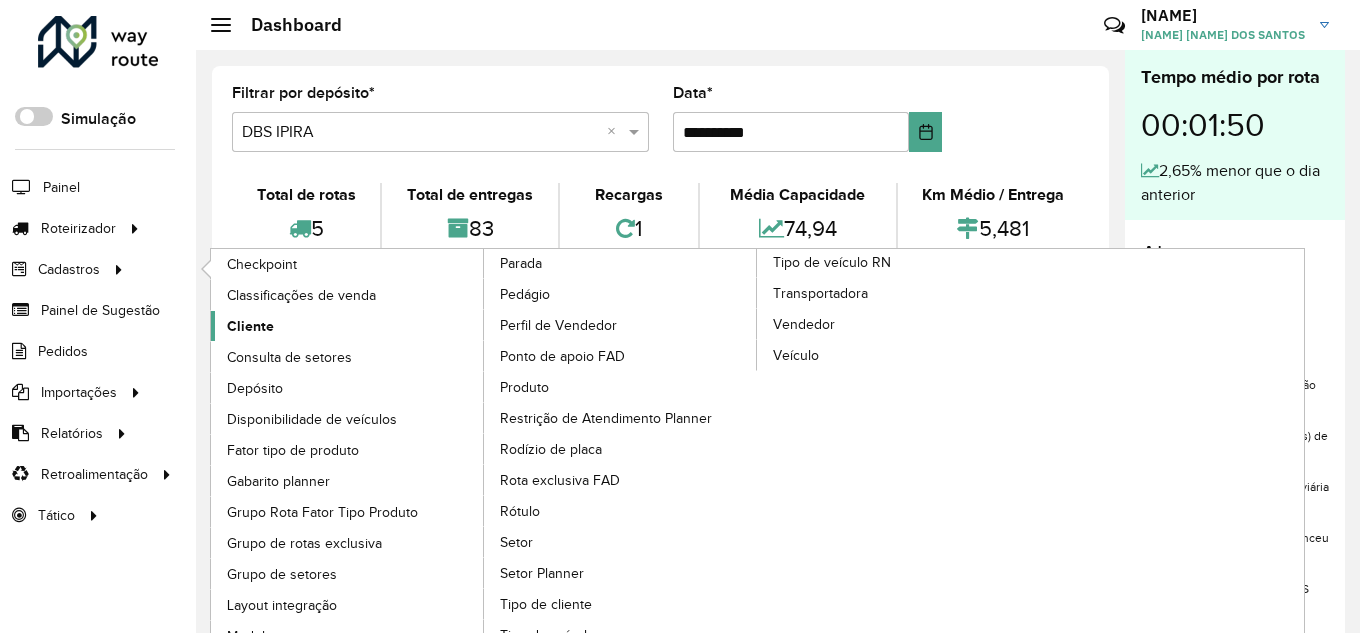 click on "Cliente" 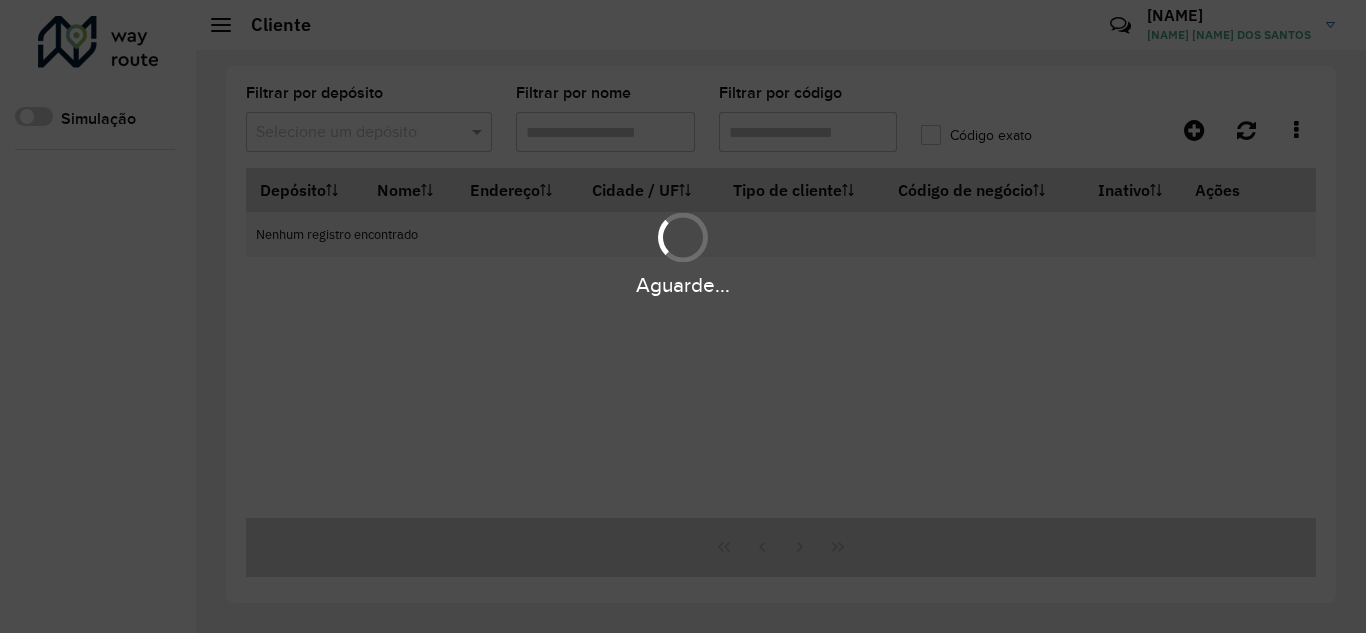 click on "Aguarde..." at bounding box center (683, 316) 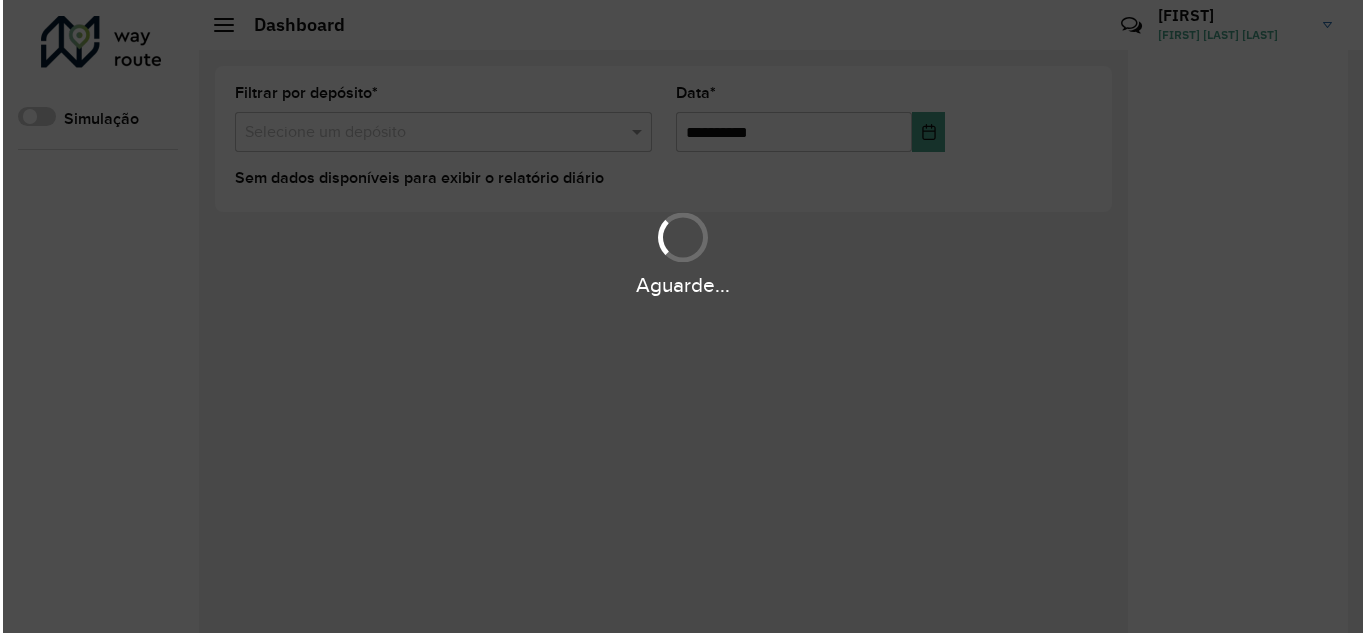 scroll, scrollTop: 0, scrollLeft: 0, axis: both 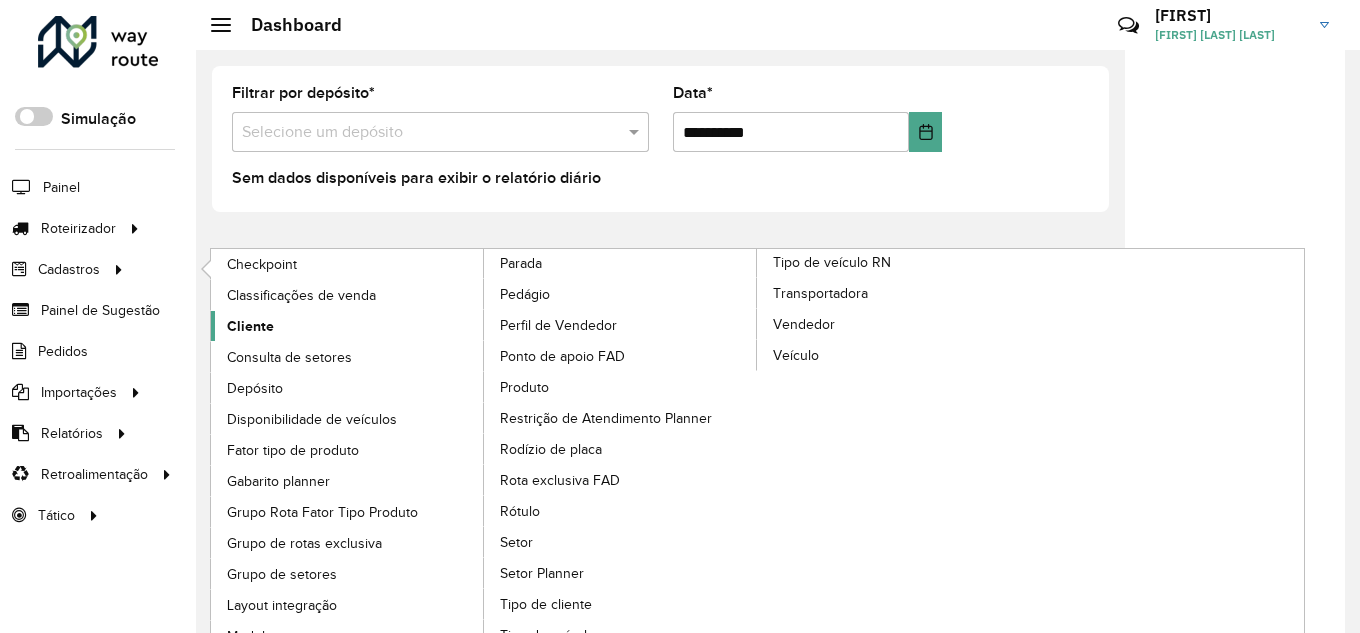 click on "Cliente" 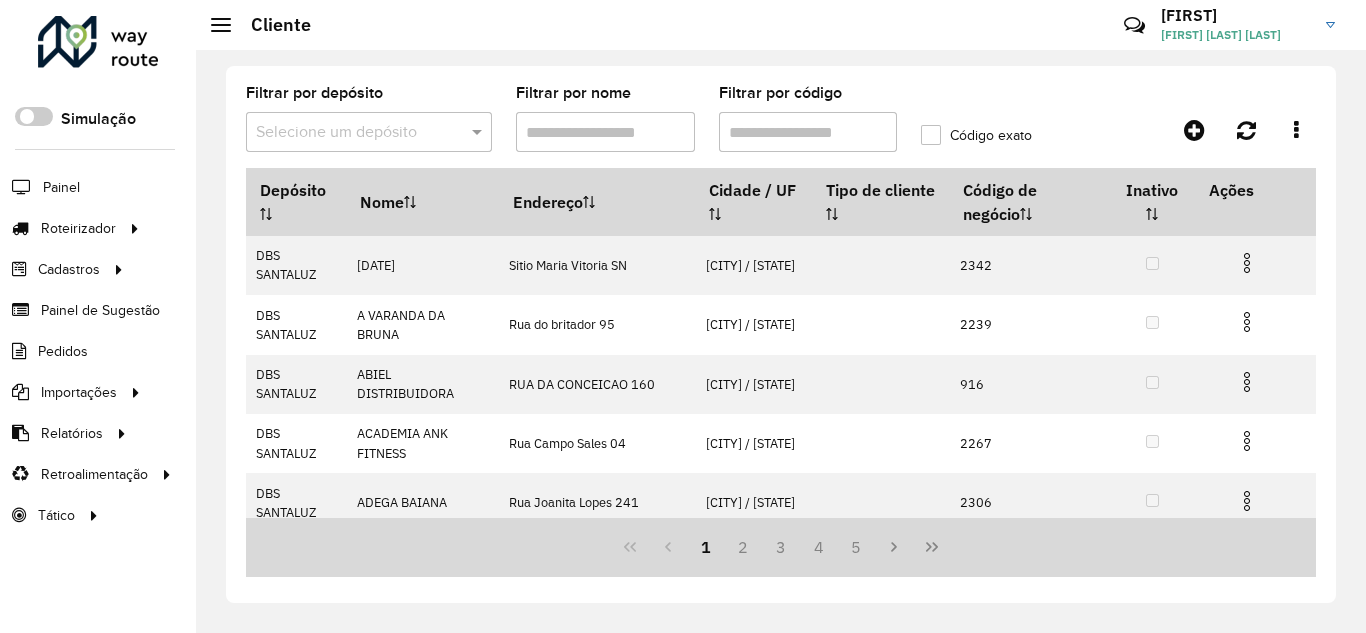click on "Filtrar por código" at bounding box center (808, 132) 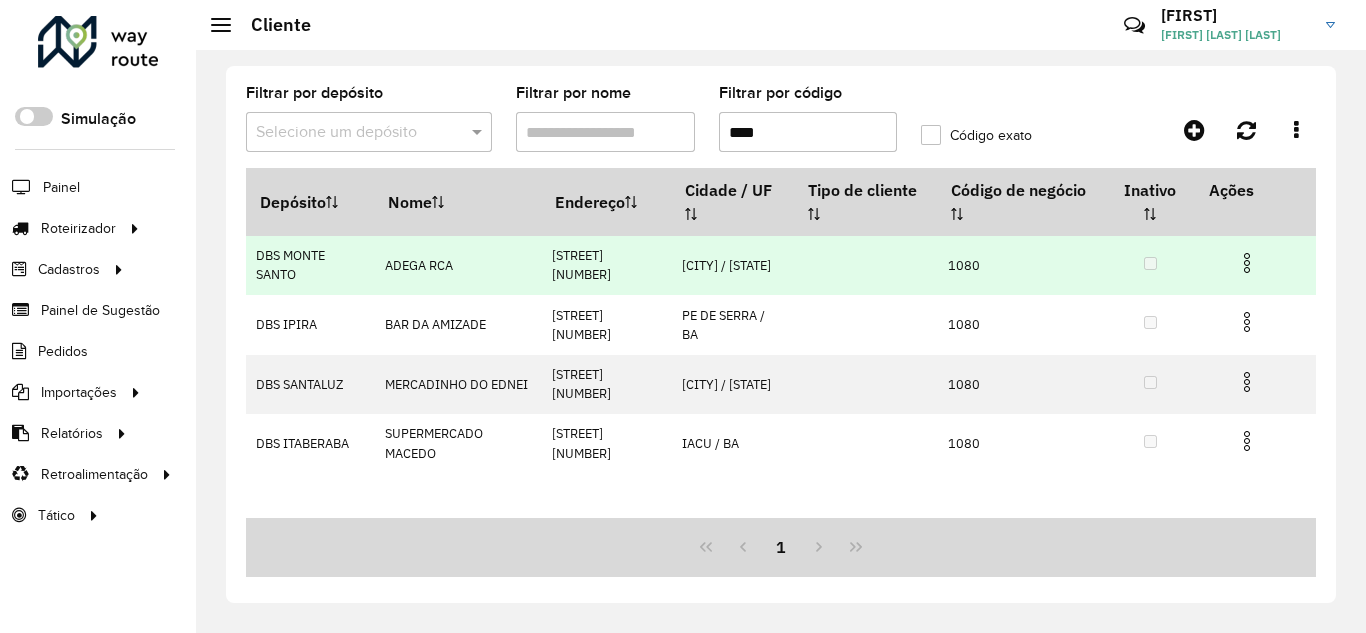 type on "****" 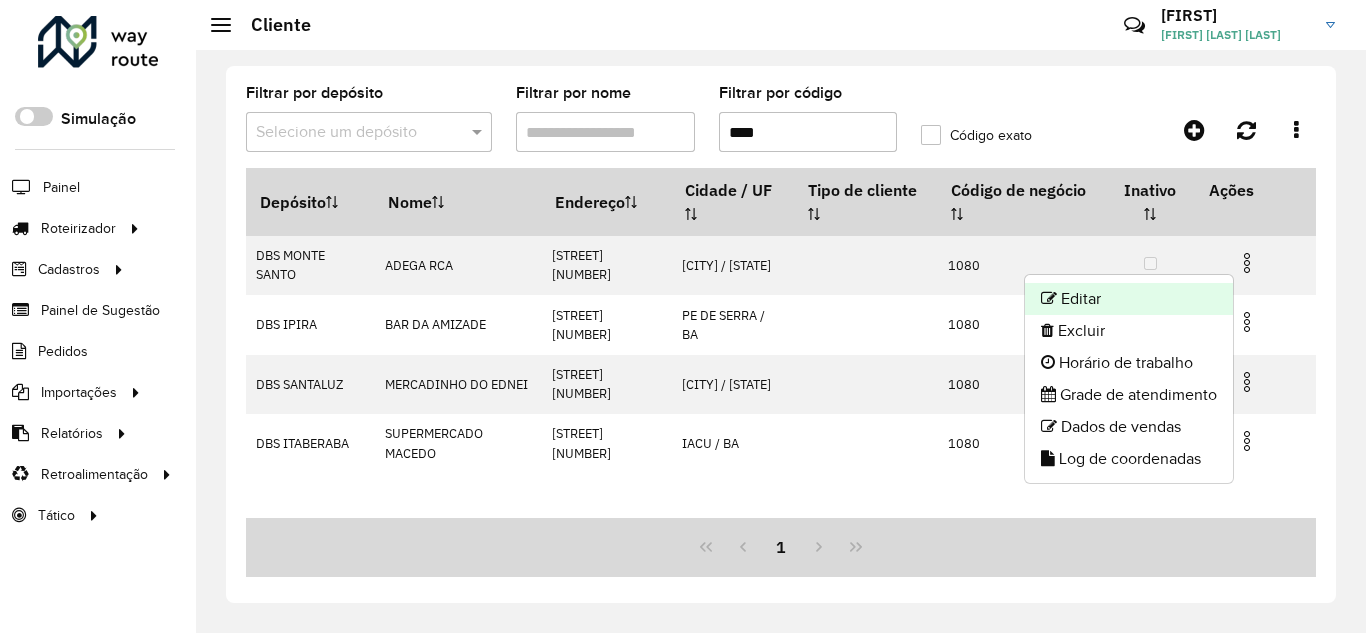 click on "Editar" 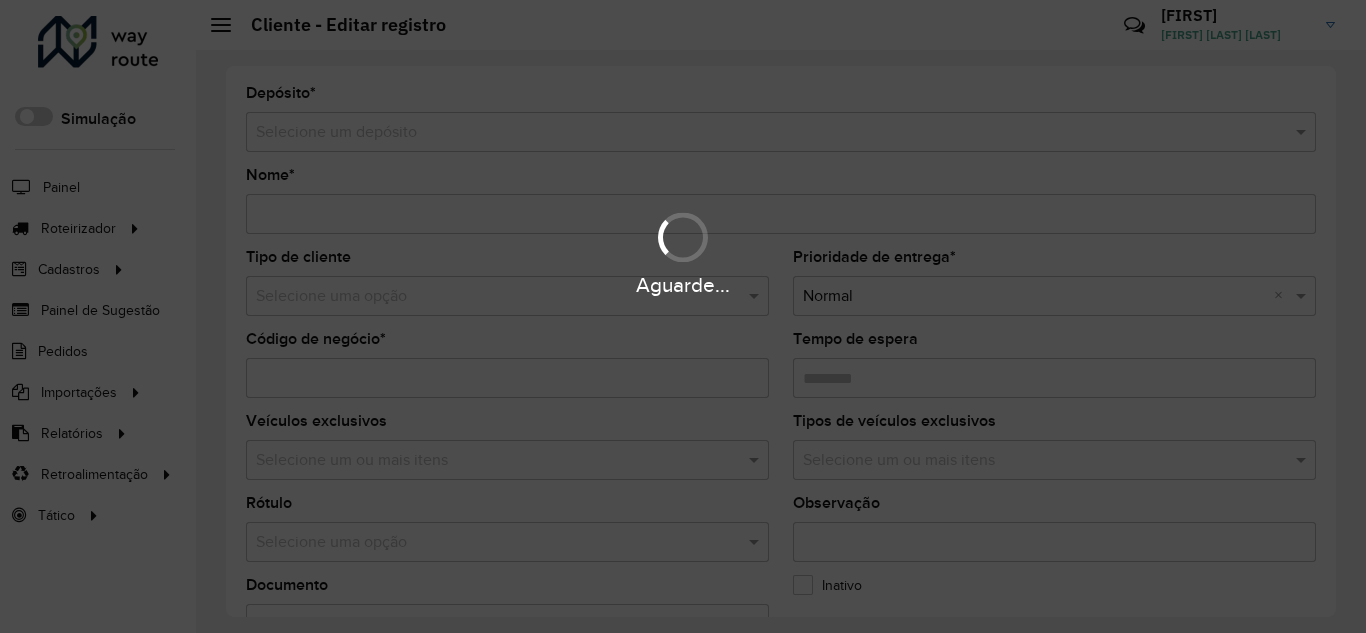 type on "*********" 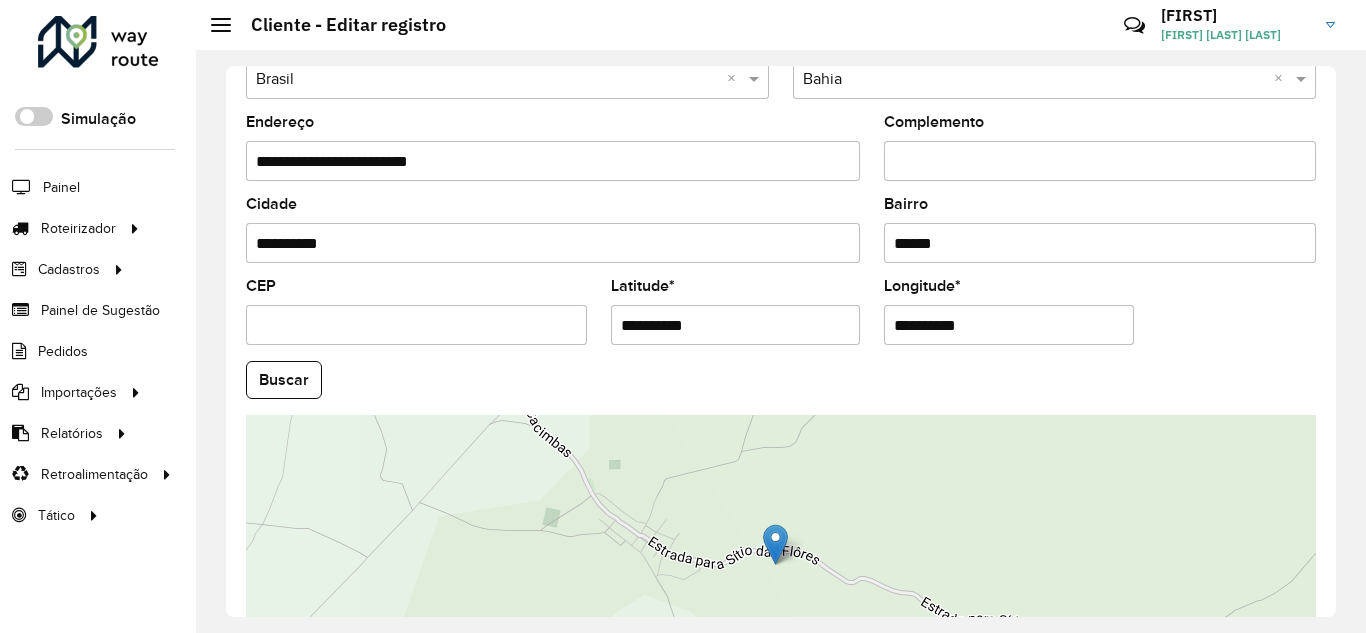 scroll, scrollTop: 855, scrollLeft: 0, axis: vertical 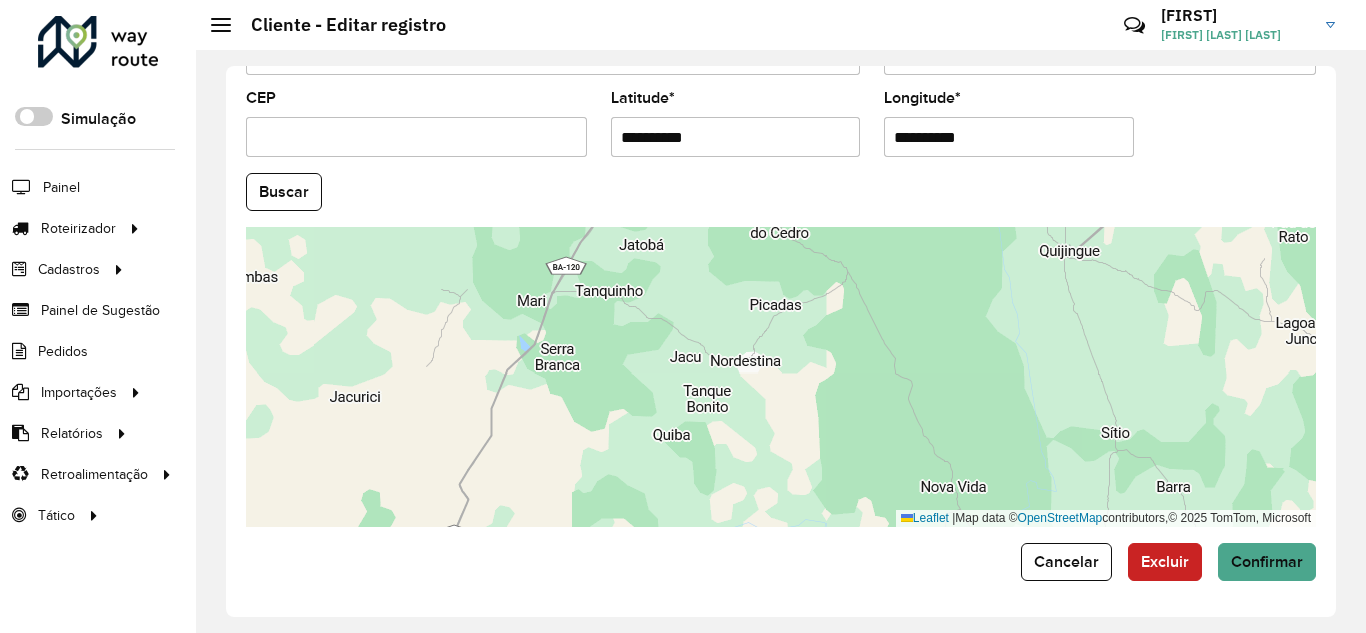 drag, startPoint x: 768, startPoint y: 396, endPoint x: 752, endPoint y: 258, distance: 138.92444 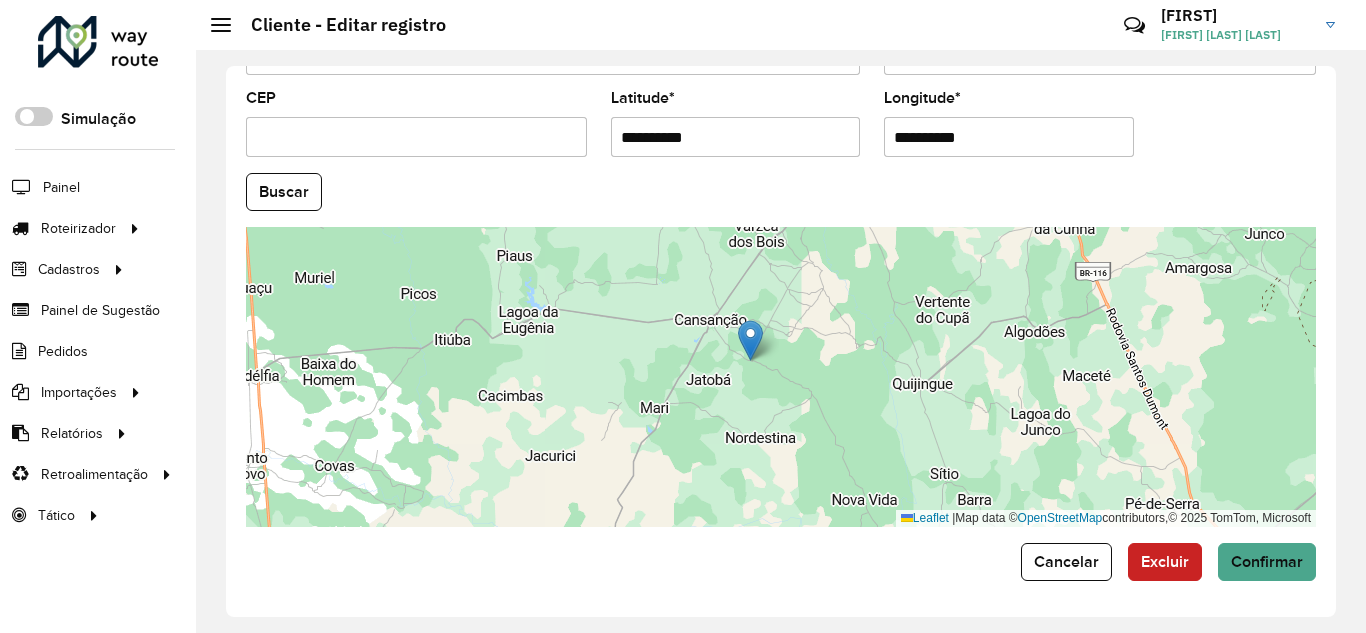 drag, startPoint x: 756, startPoint y: 285, endPoint x: 769, endPoint y: 391, distance: 106.7942 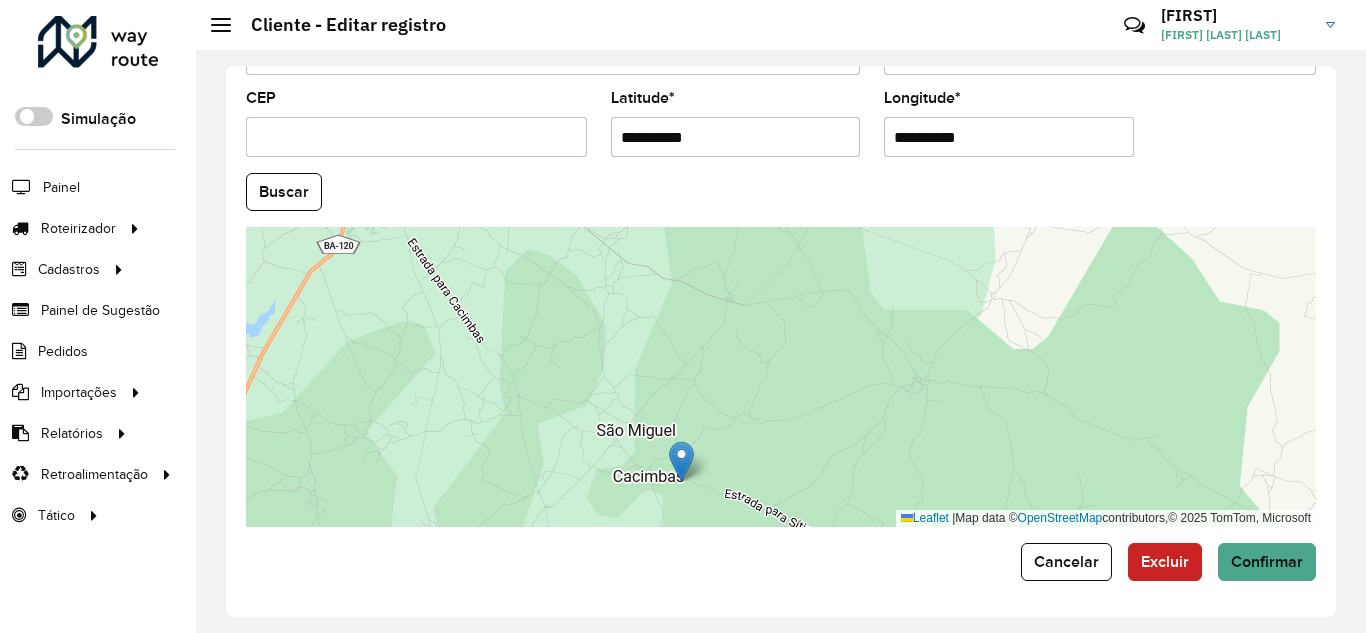 drag, startPoint x: 787, startPoint y: 398, endPoint x: 771, endPoint y: 213, distance: 185.6906 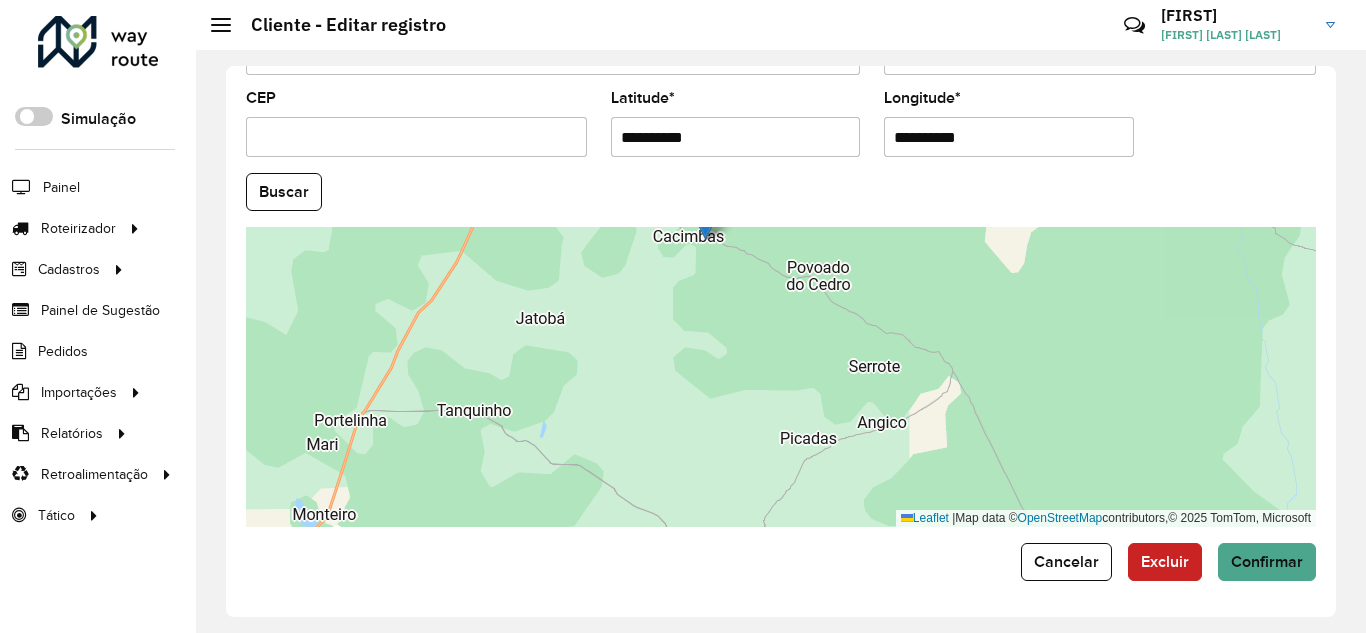 drag, startPoint x: 773, startPoint y: 327, endPoint x: 763, endPoint y: 278, distance: 50.01 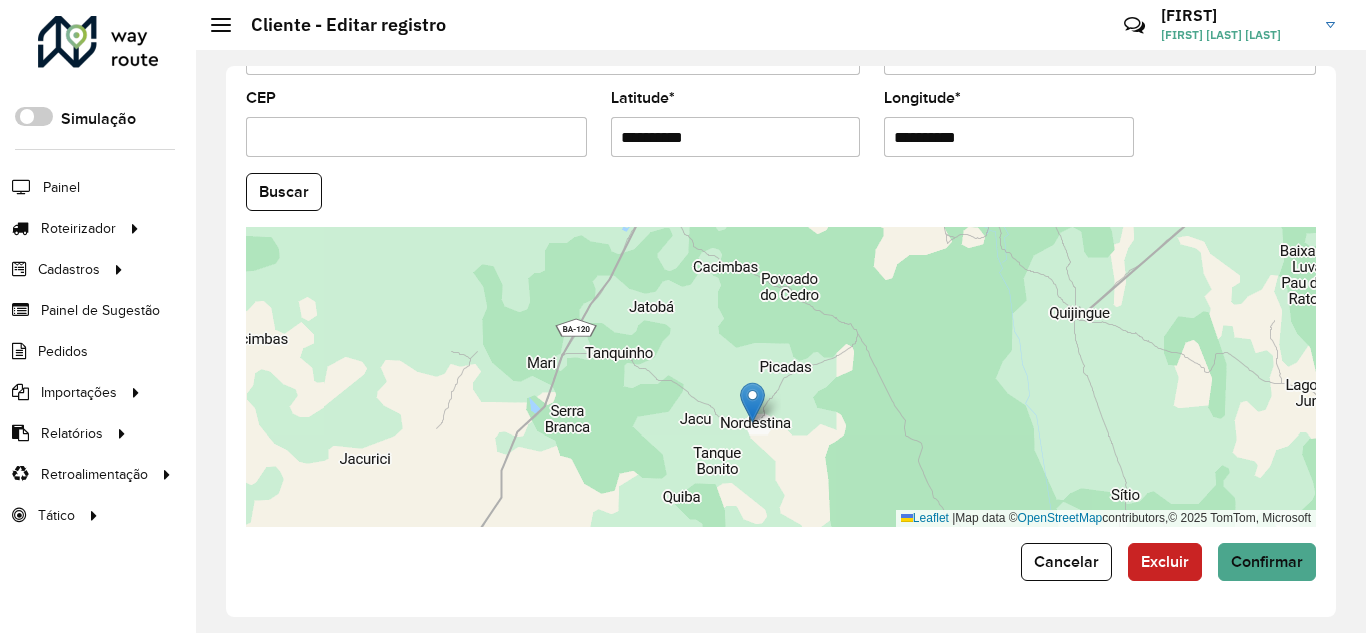 drag, startPoint x: 736, startPoint y: 244, endPoint x: 754, endPoint y: 399, distance: 156.04166 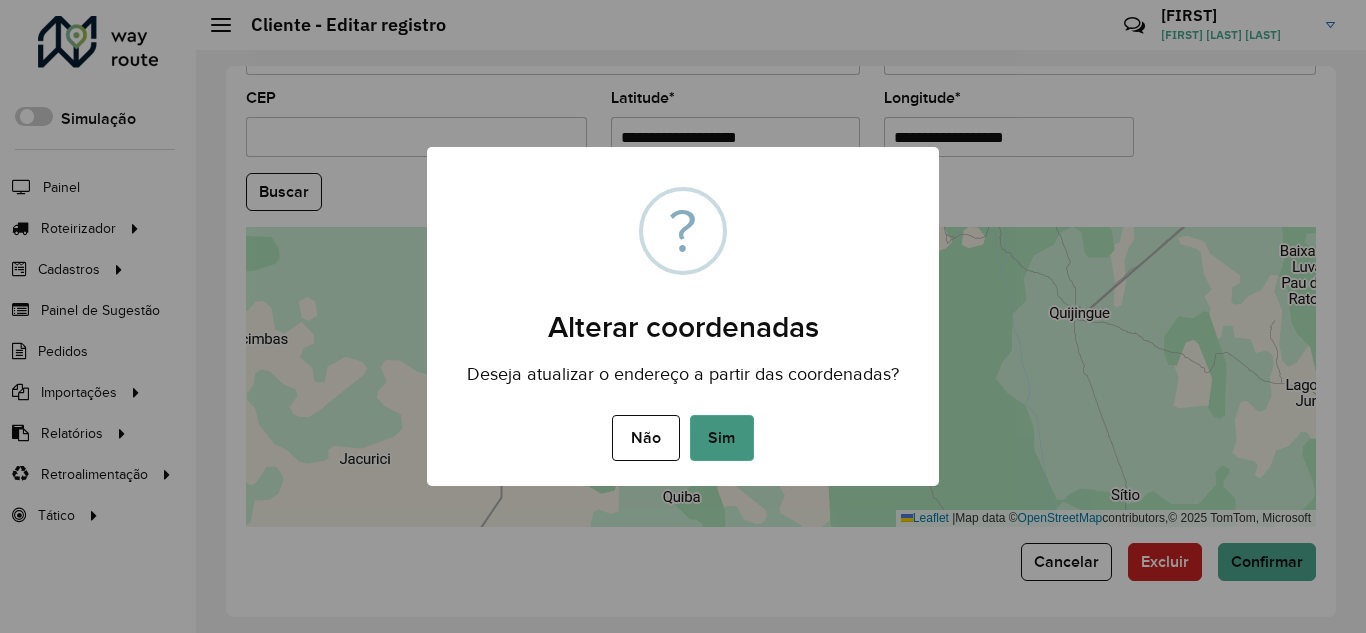 click on "Sim" at bounding box center (722, 438) 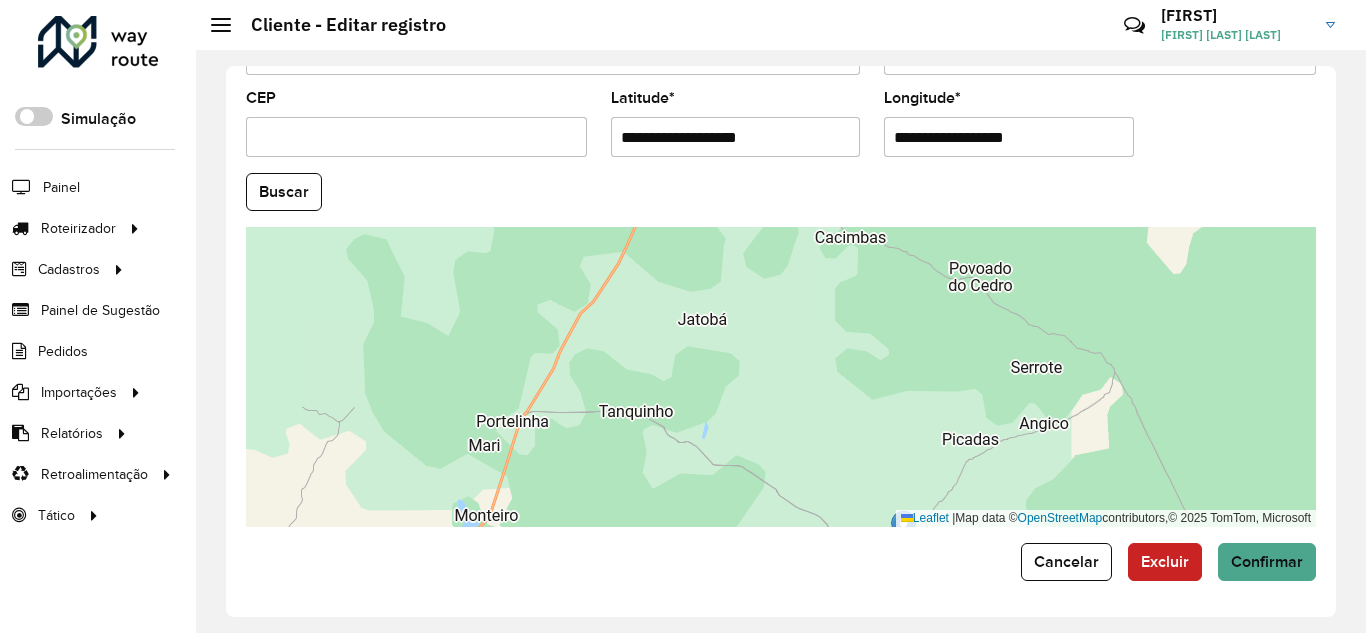 drag, startPoint x: 755, startPoint y: 288, endPoint x: 747, endPoint y: 402, distance: 114.28036 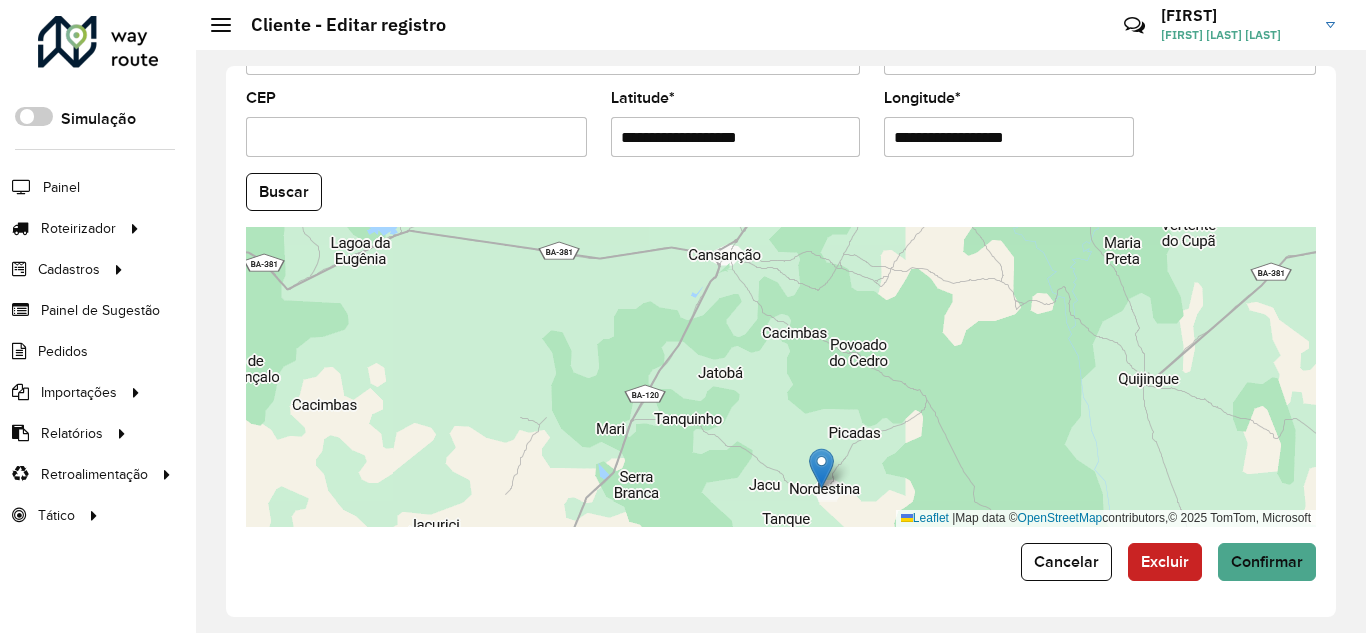 drag, startPoint x: 766, startPoint y: 433, endPoint x: 715, endPoint y: 302, distance: 140.57738 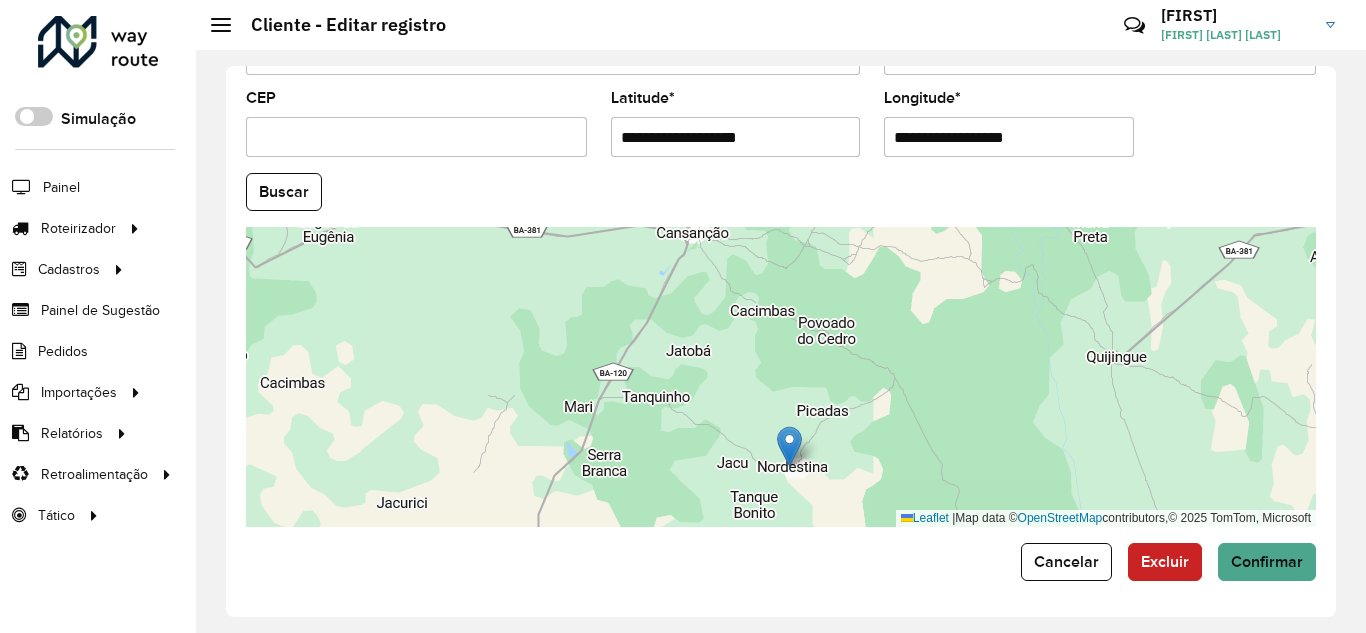 drag, startPoint x: 721, startPoint y: 296, endPoint x: 739, endPoint y: 433, distance: 138.17743 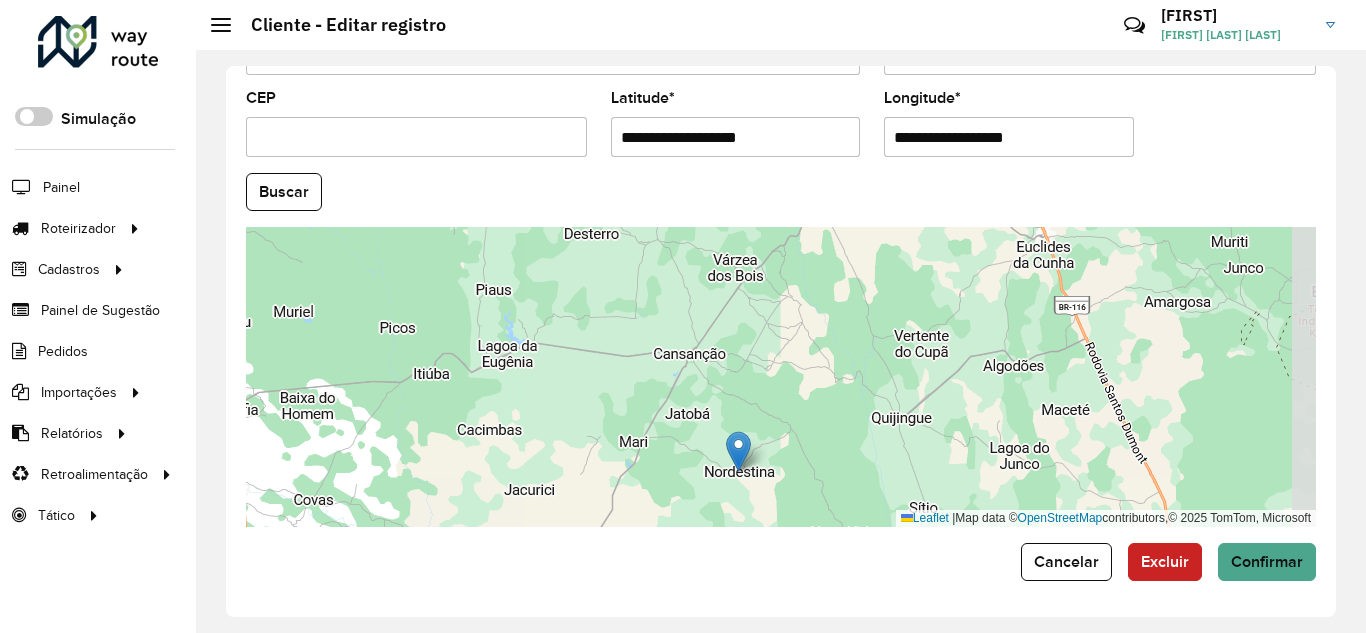 drag, startPoint x: 754, startPoint y: 310, endPoint x: 722, endPoint y: 375, distance: 72.44998 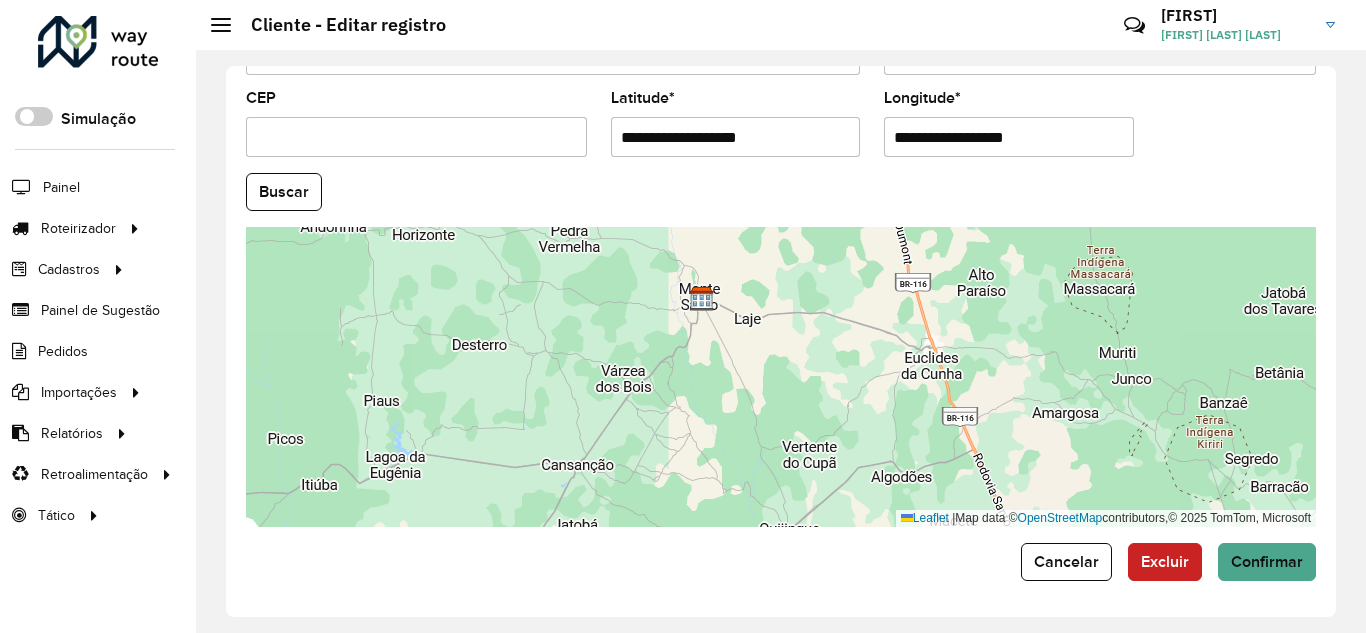drag, startPoint x: 759, startPoint y: 311, endPoint x: 650, endPoint y: 420, distance: 154.14928 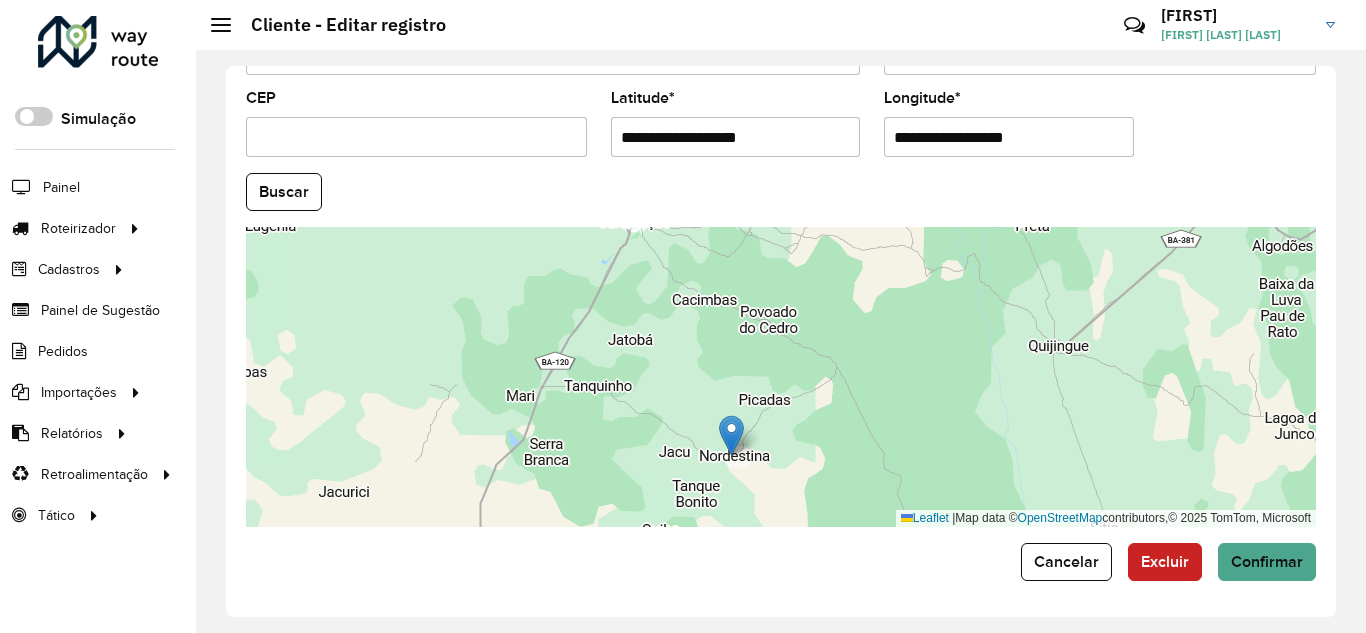 drag, startPoint x: 719, startPoint y: 350, endPoint x: 905, endPoint y: 323, distance: 187.94946 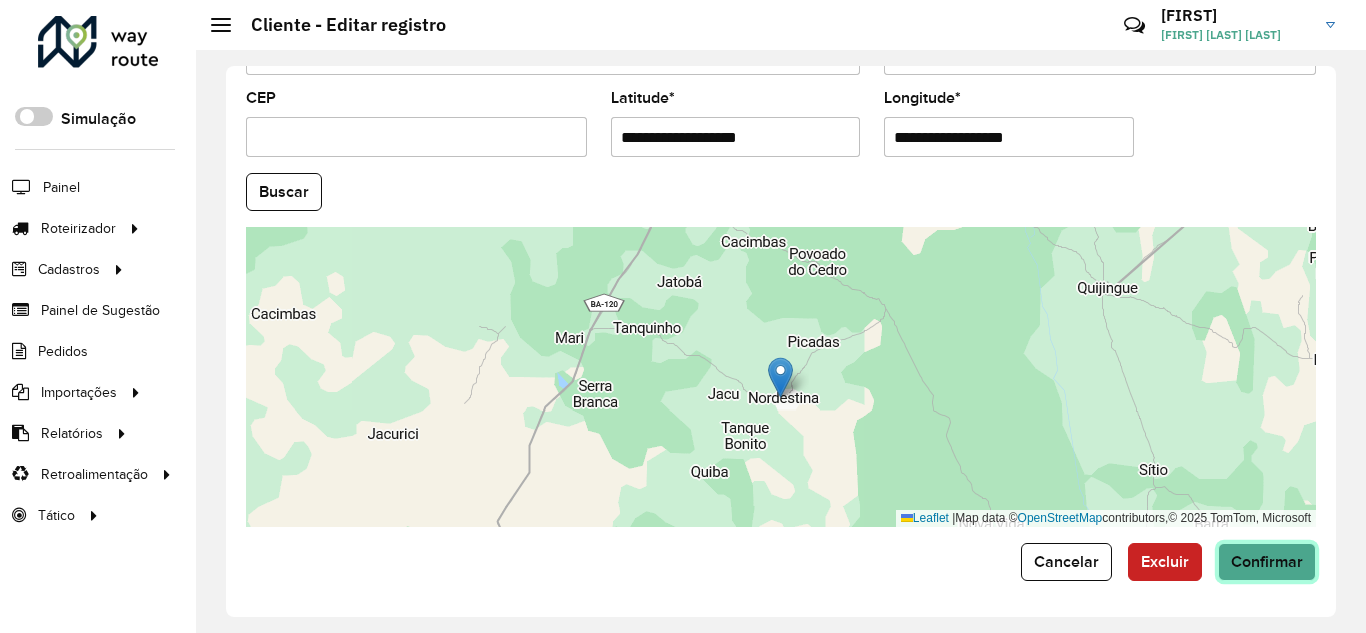 click on "Confirmar" 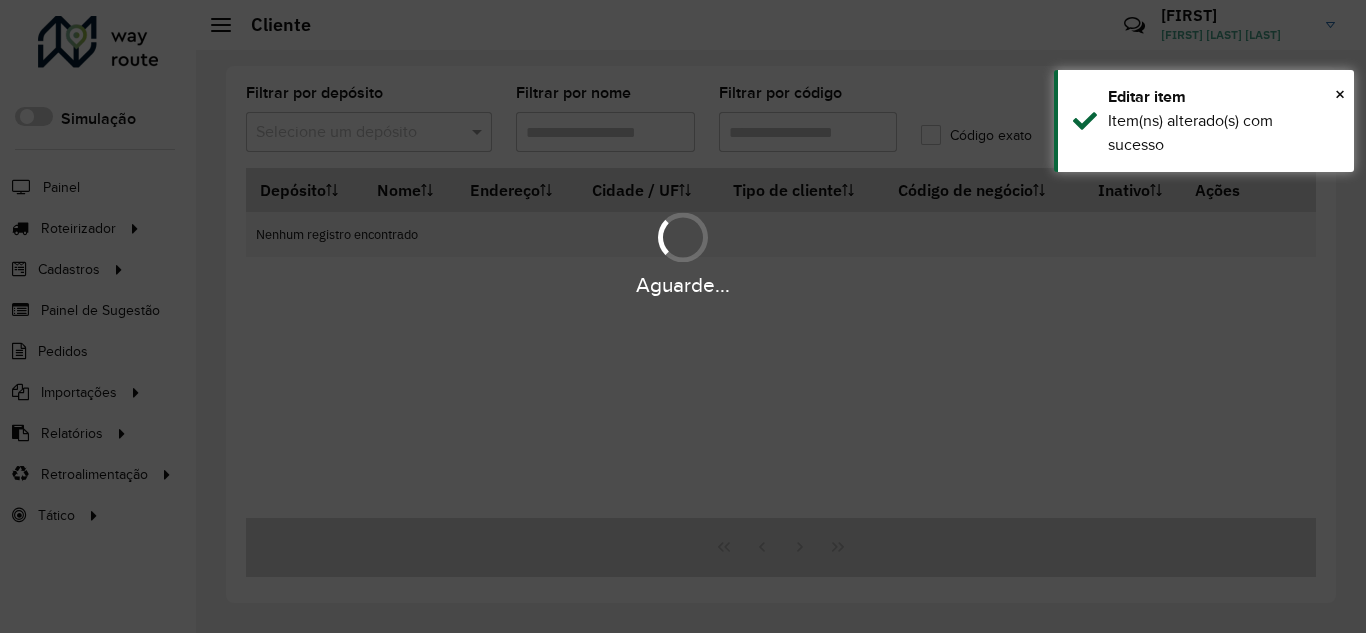 type on "****" 